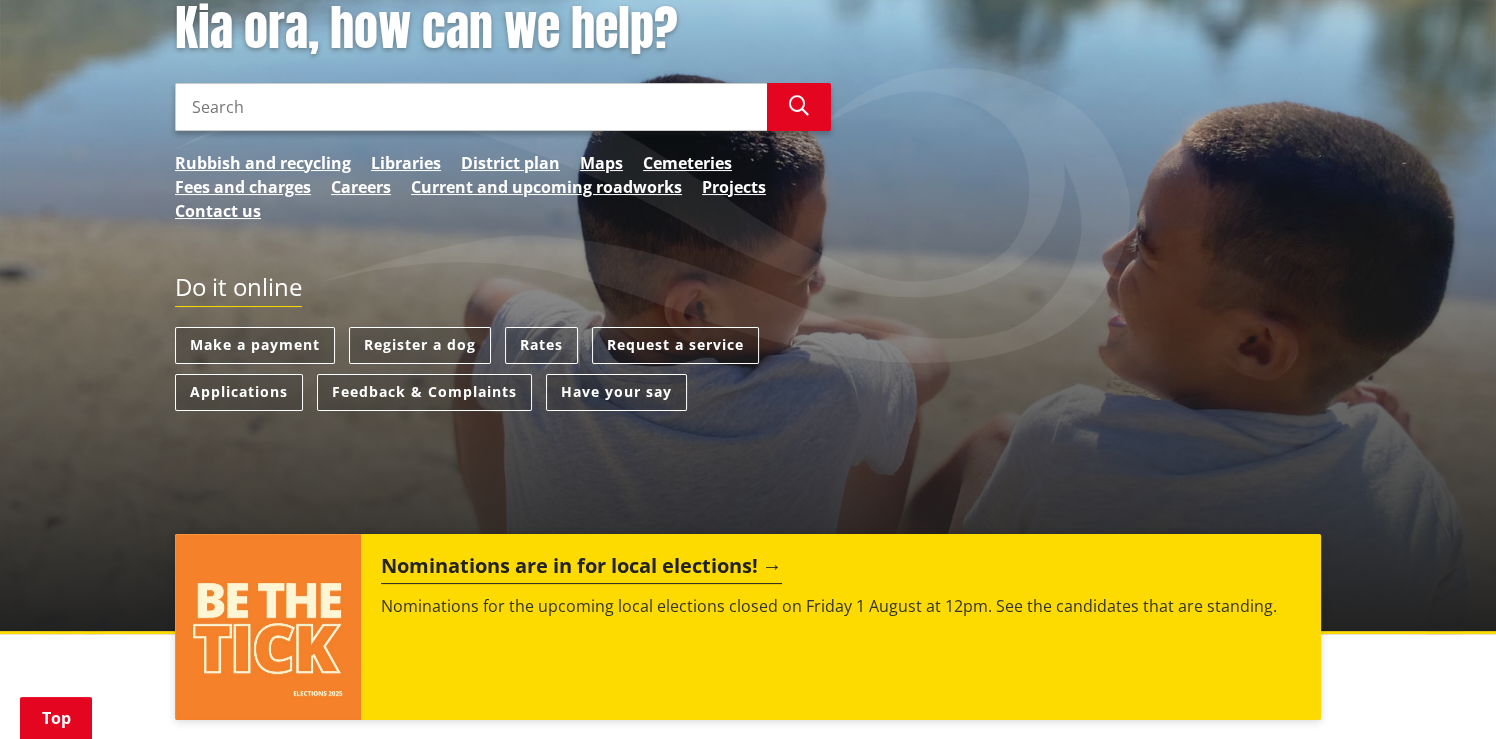 scroll, scrollTop: 199, scrollLeft: 0, axis: vertical 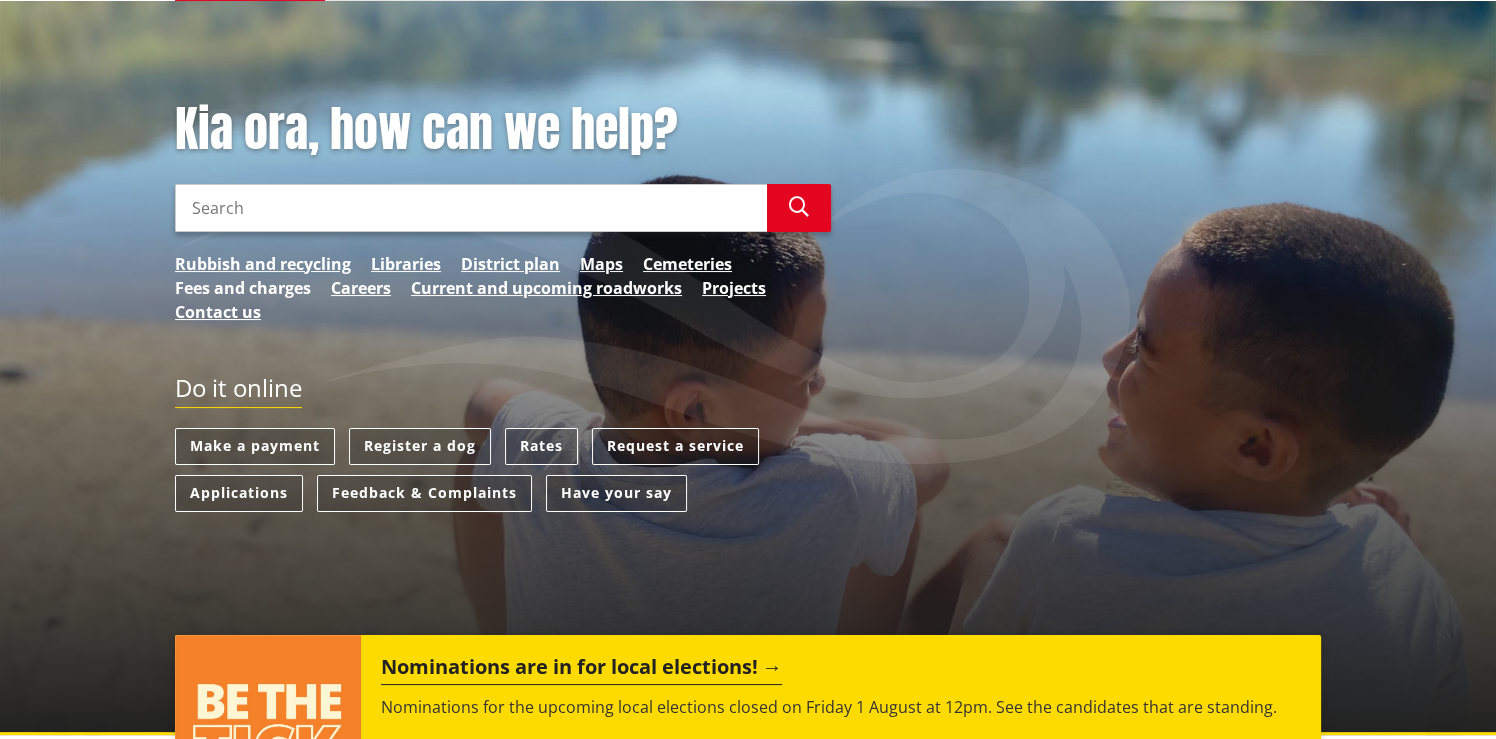 click on "Fees and charges" at bounding box center (243, 288) 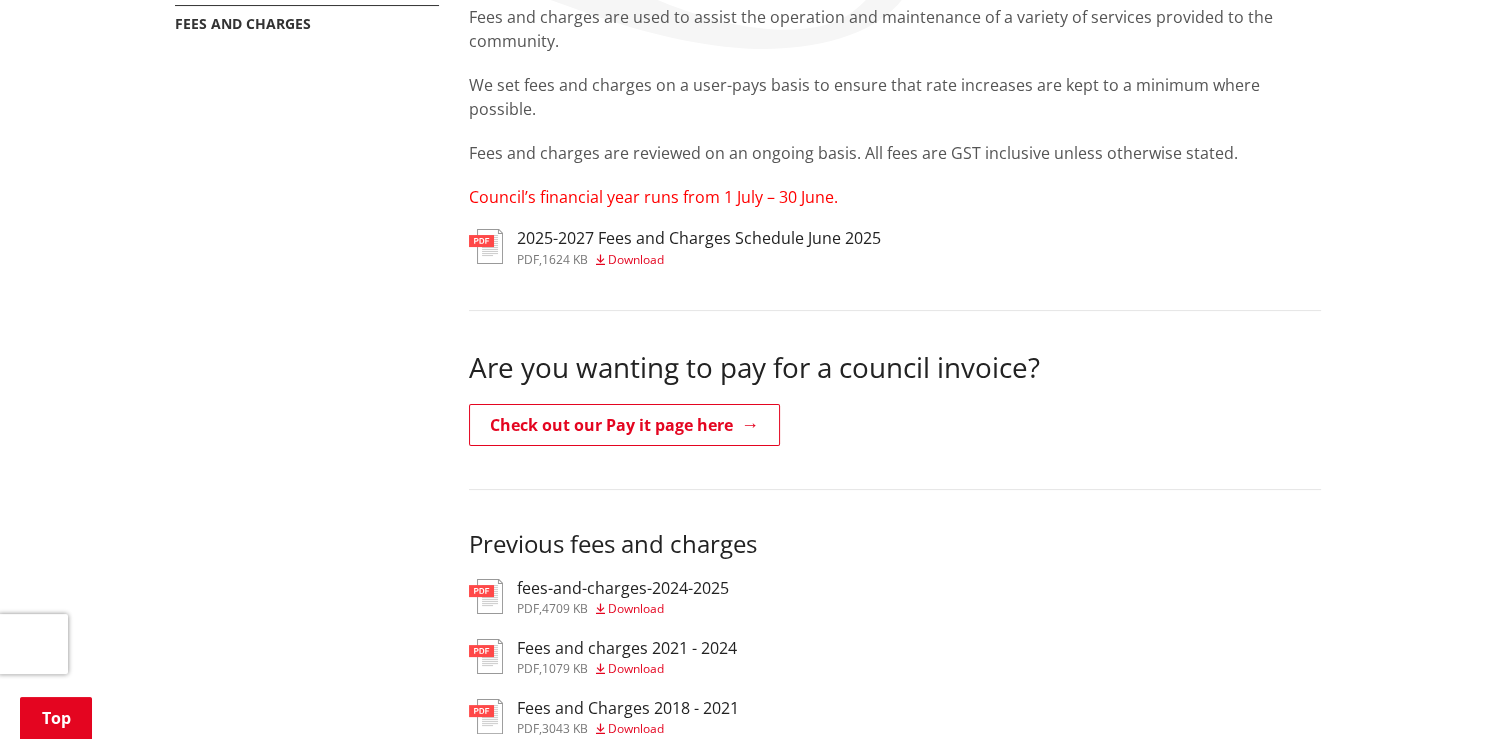 scroll, scrollTop: 799, scrollLeft: 0, axis: vertical 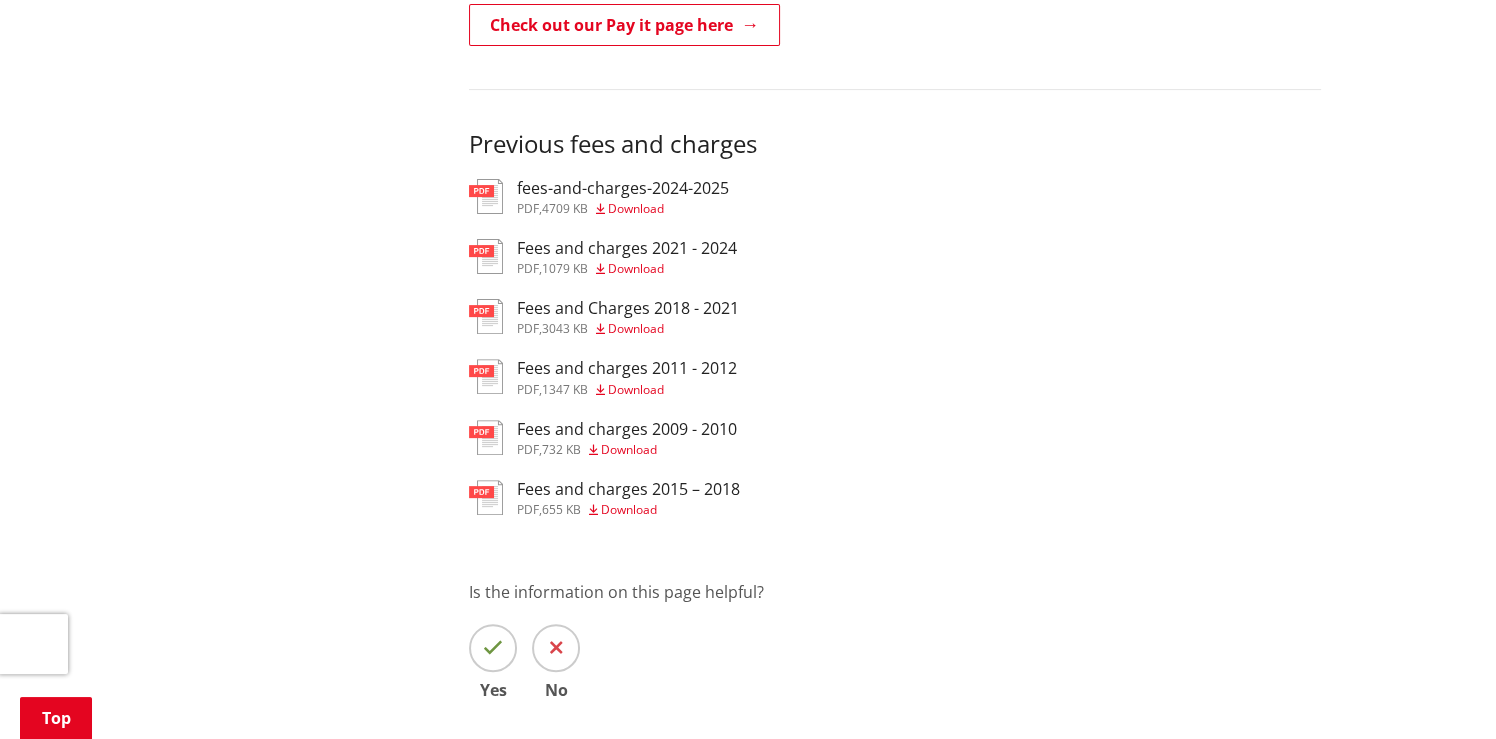 click on "Download" at bounding box center (636, 208) 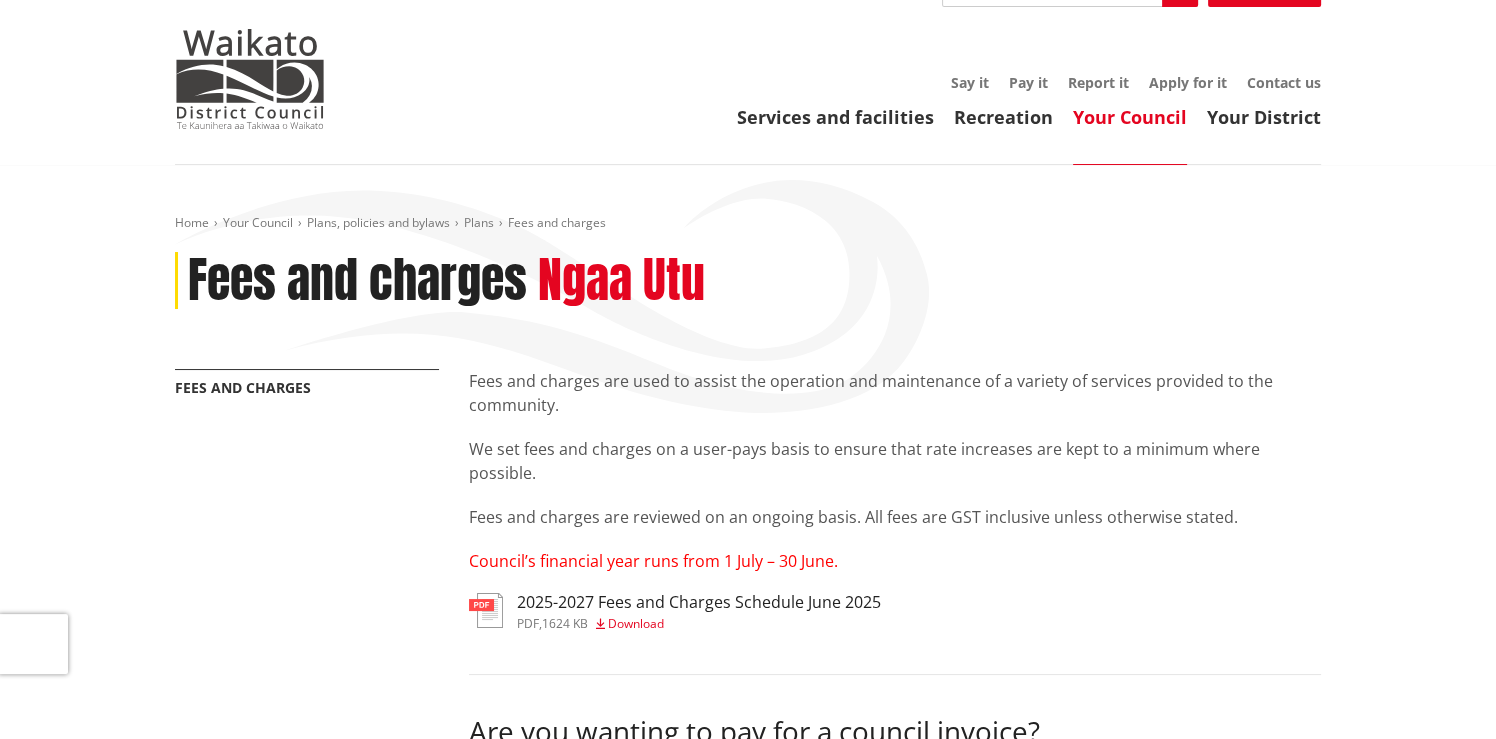 scroll, scrollTop: 0, scrollLeft: 0, axis: both 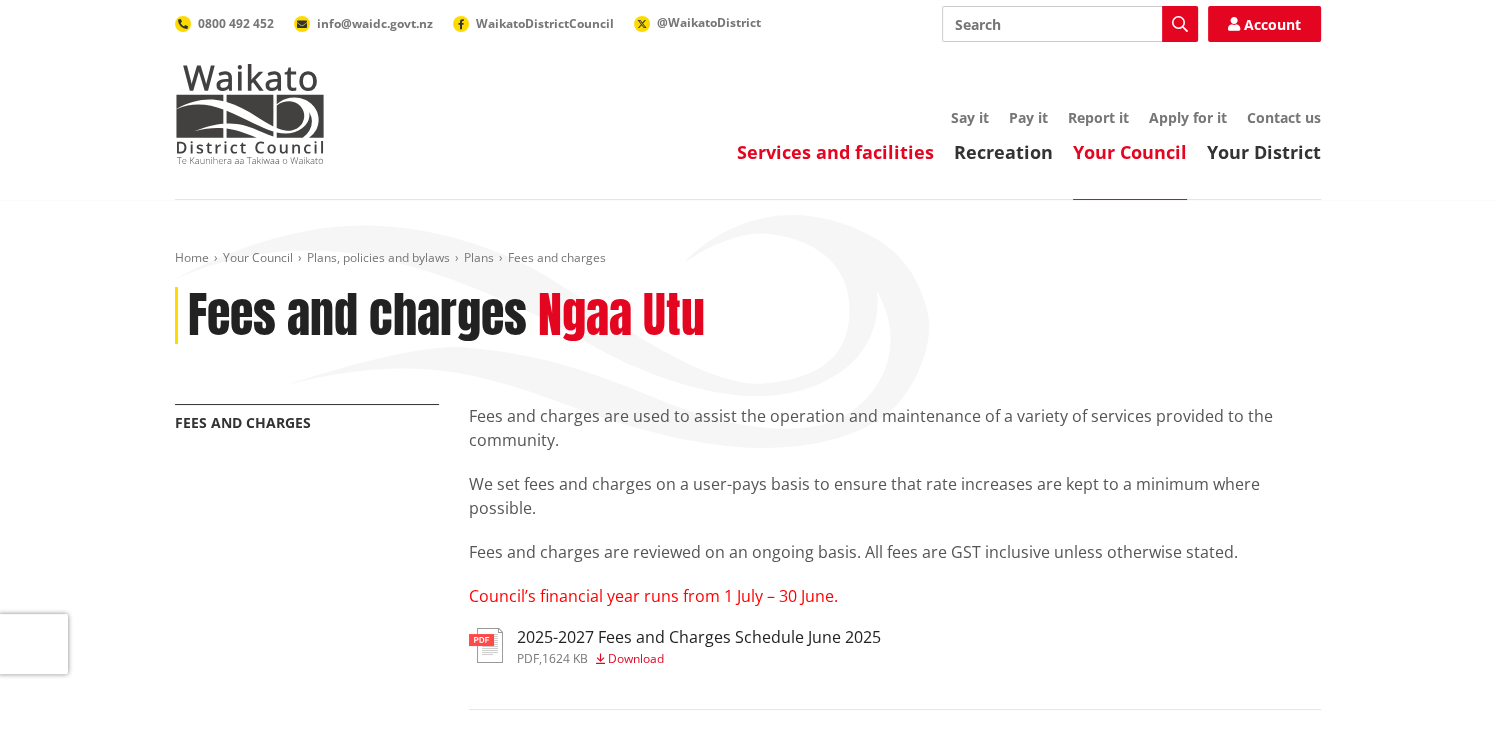 click on "Services and facilities" at bounding box center [835, 152] 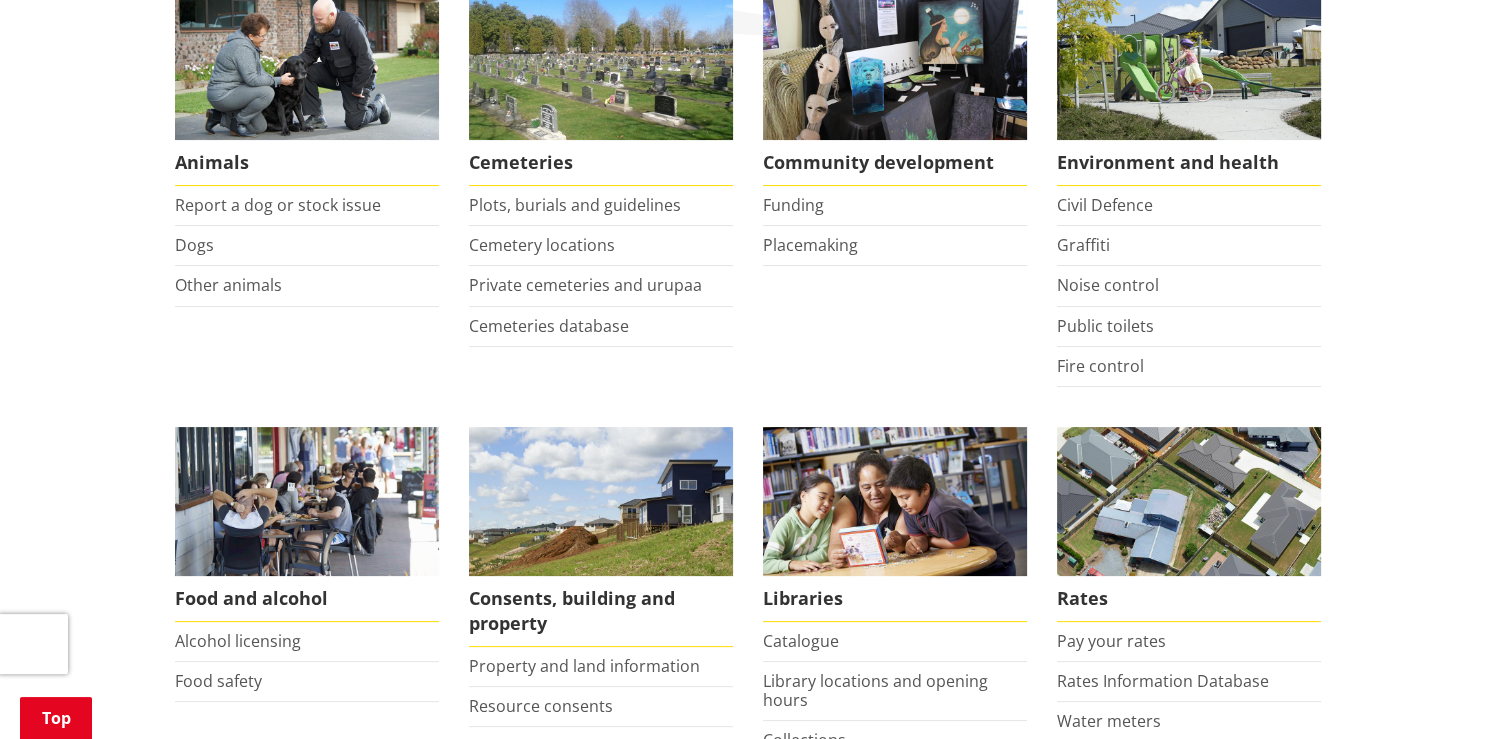 scroll, scrollTop: 600, scrollLeft: 0, axis: vertical 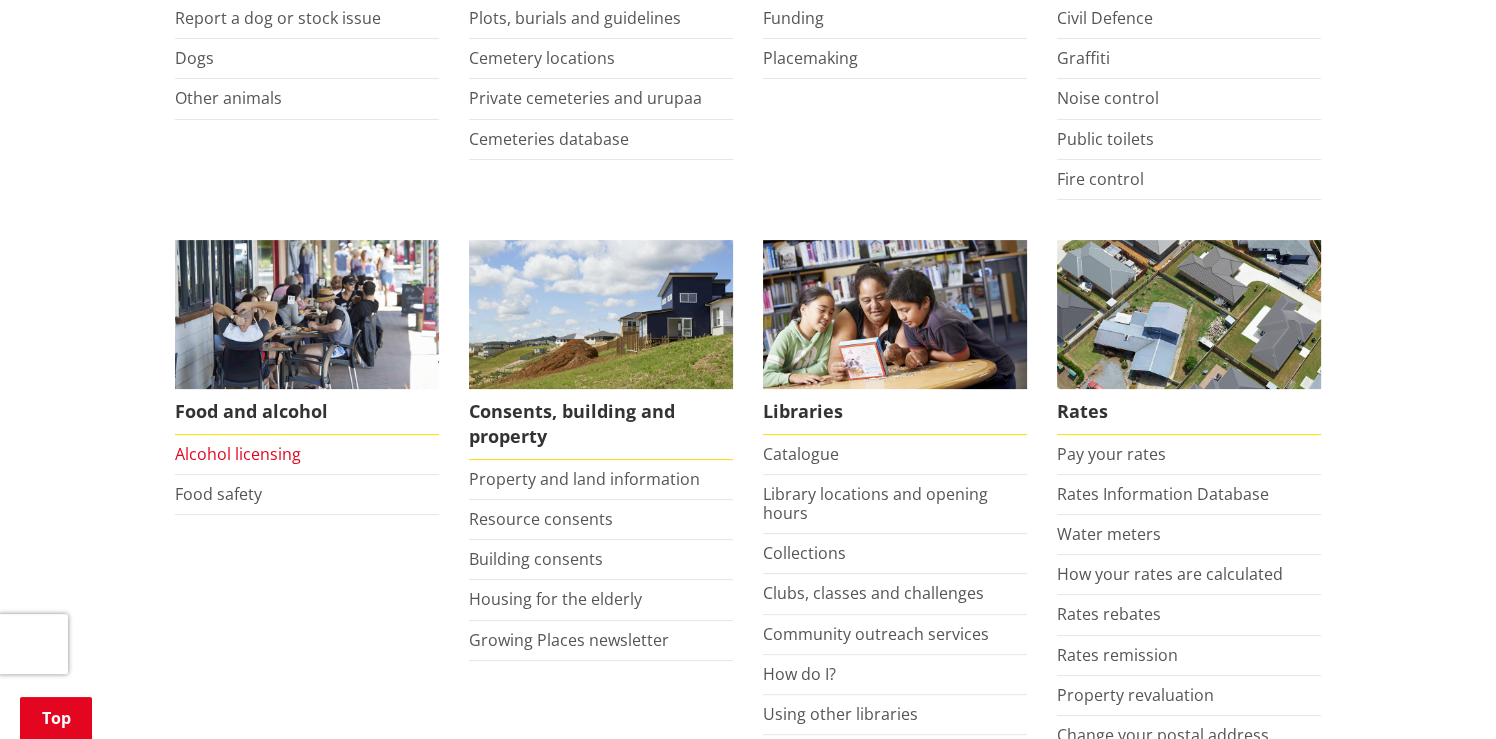 click on "Alcohol licensing" at bounding box center [238, 454] 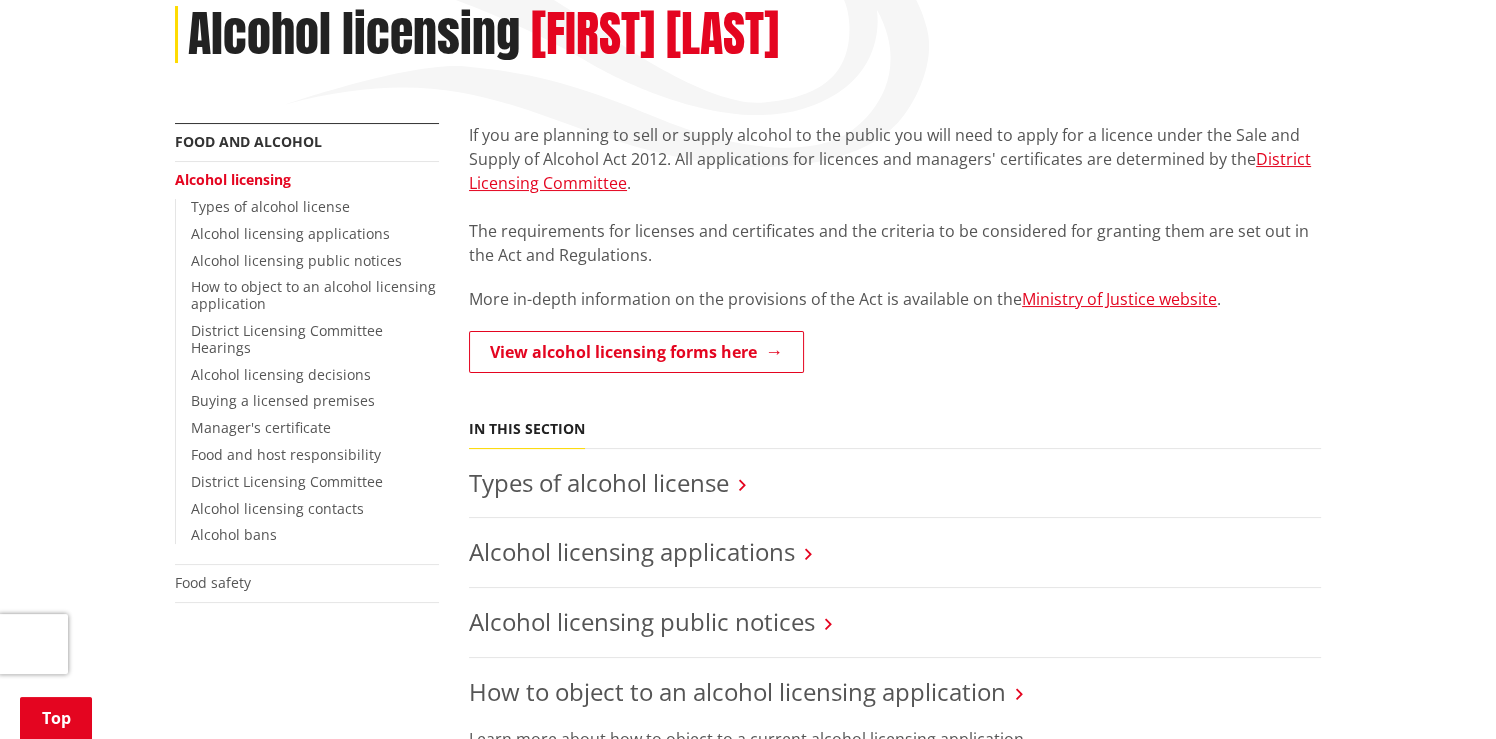 scroll, scrollTop: 300, scrollLeft: 0, axis: vertical 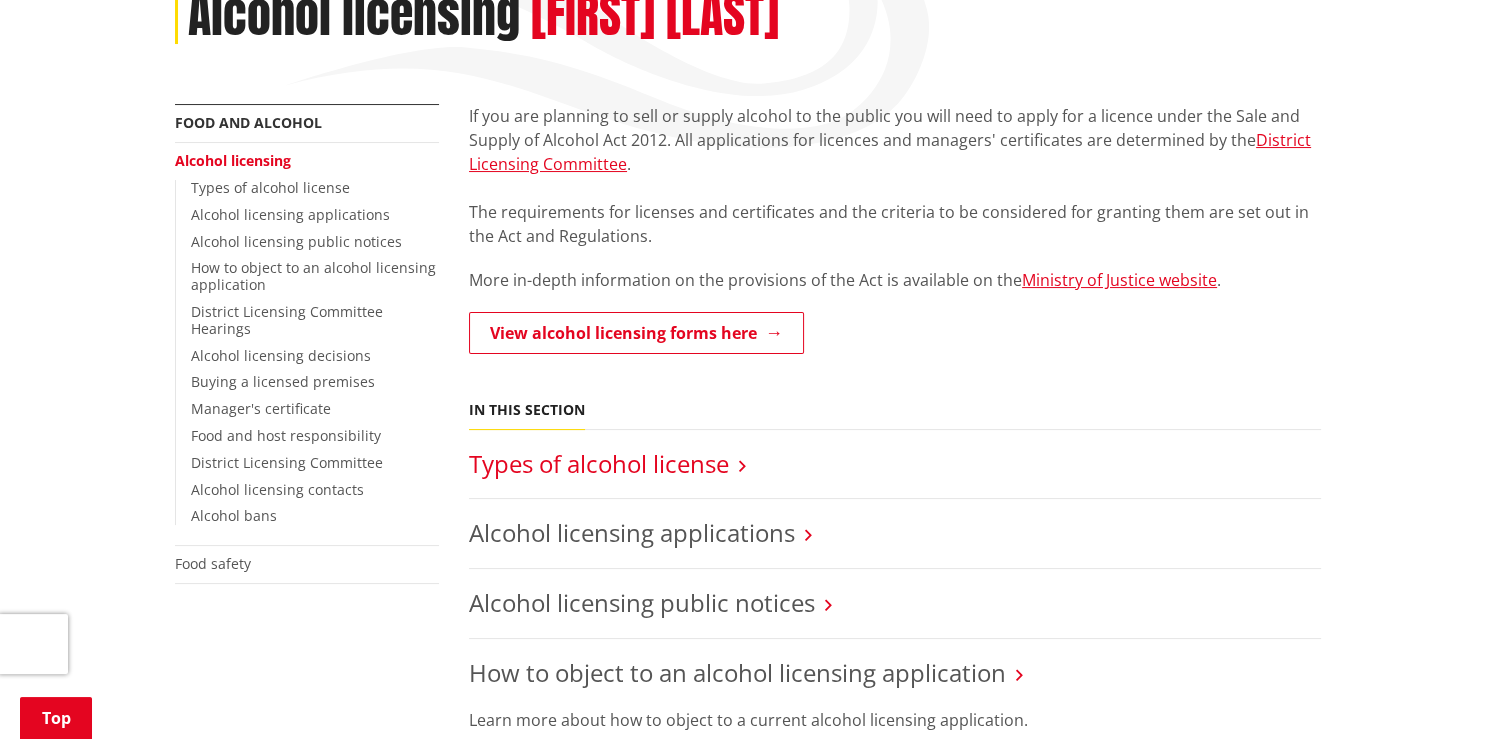 click on "Types of alcohol license" at bounding box center (599, 463) 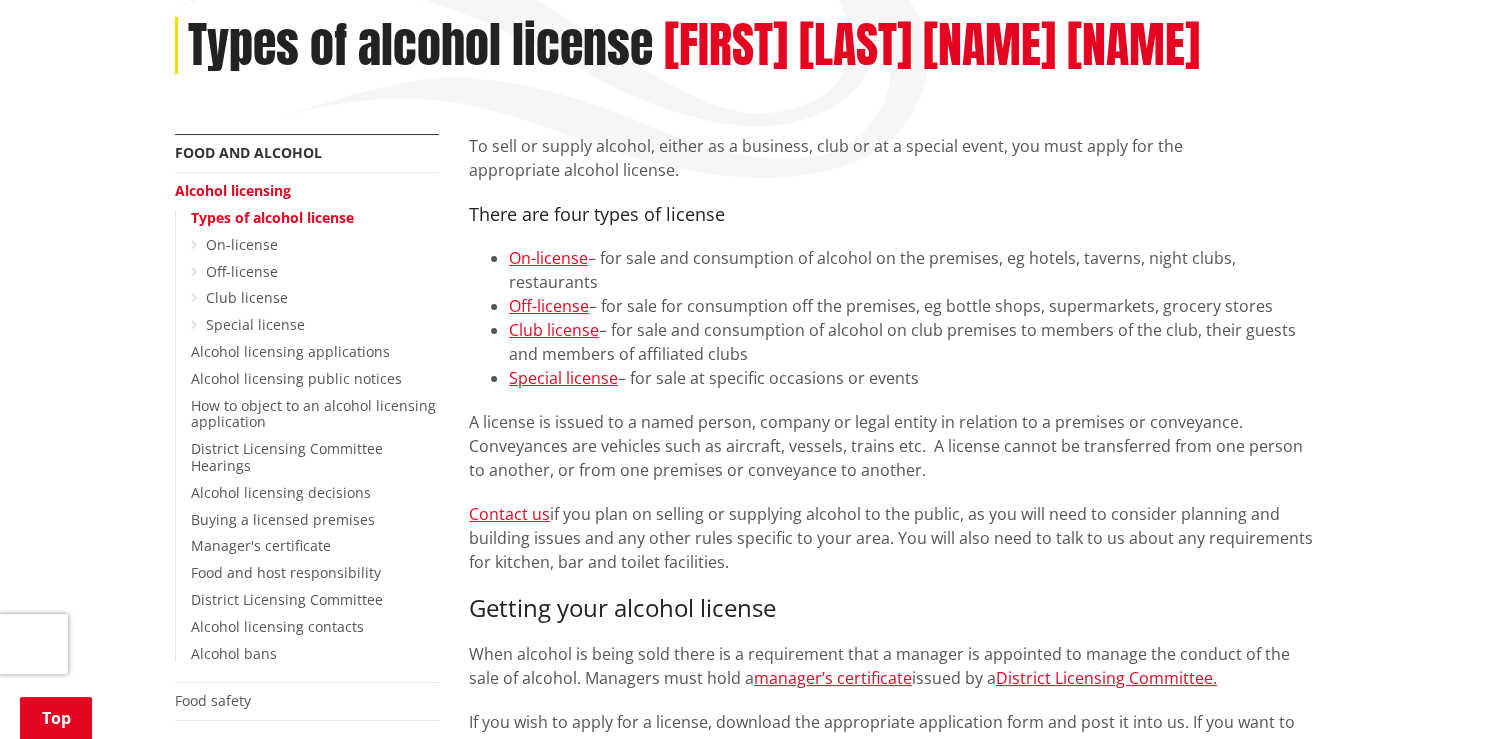 scroll, scrollTop: 300, scrollLeft: 0, axis: vertical 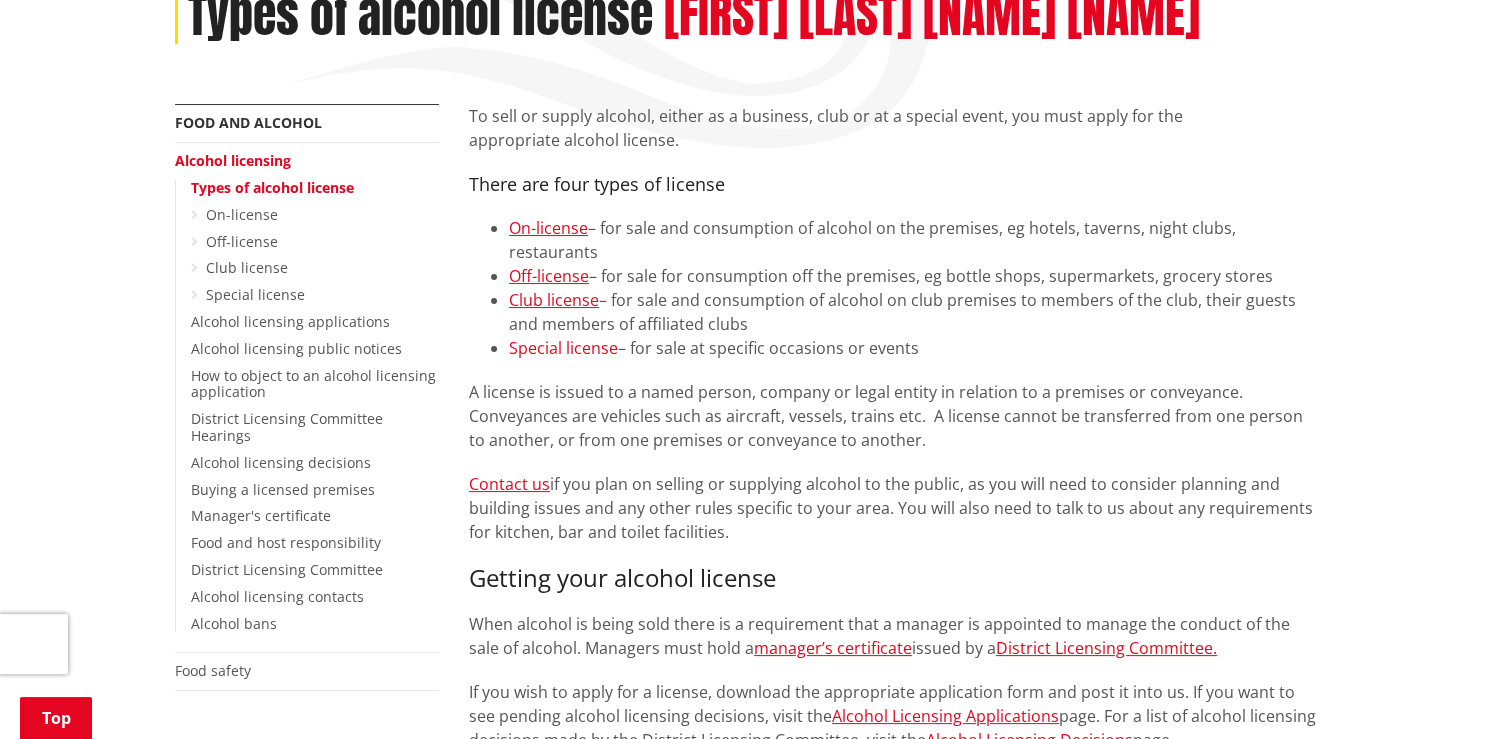 click on "Special license" at bounding box center [563, 348] 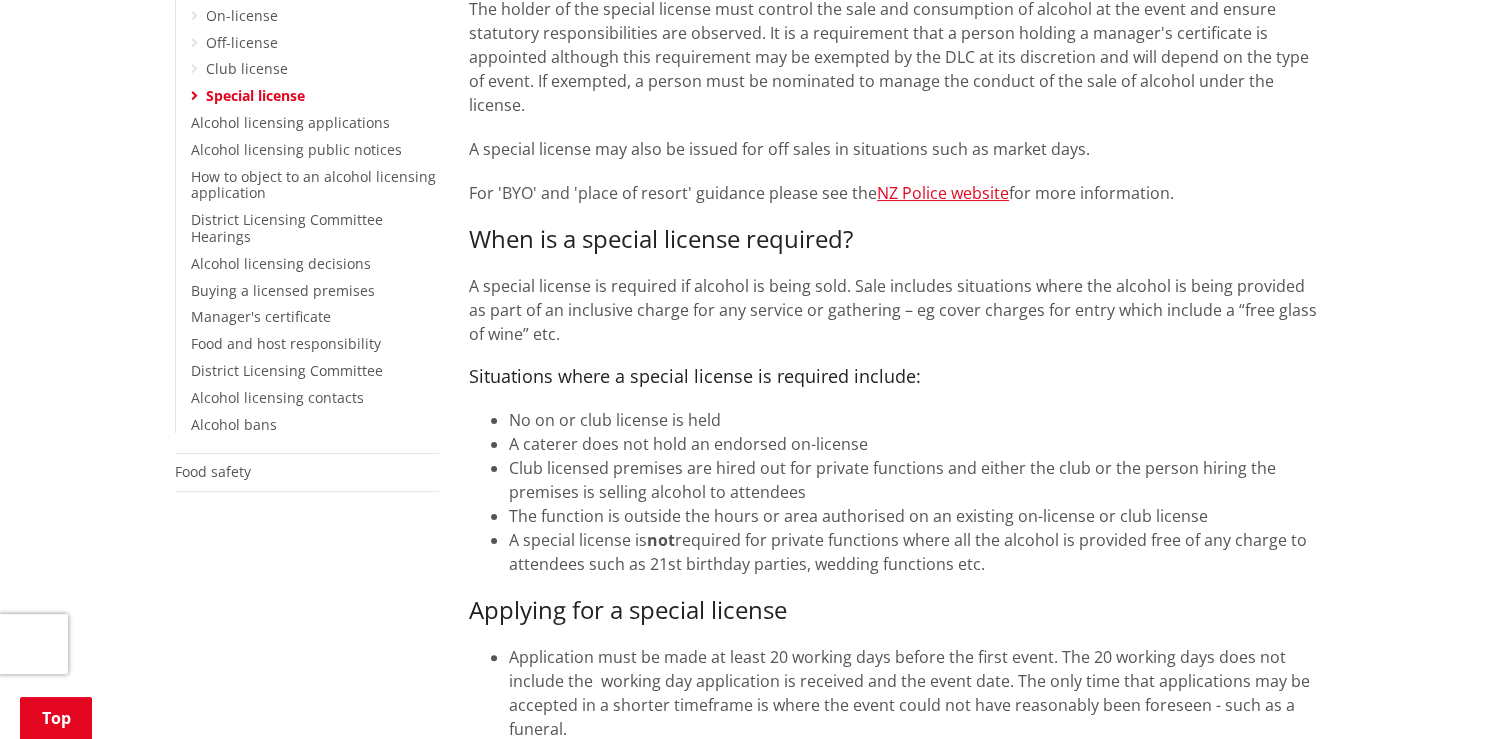 scroll, scrollTop: 600, scrollLeft: 0, axis: vertical 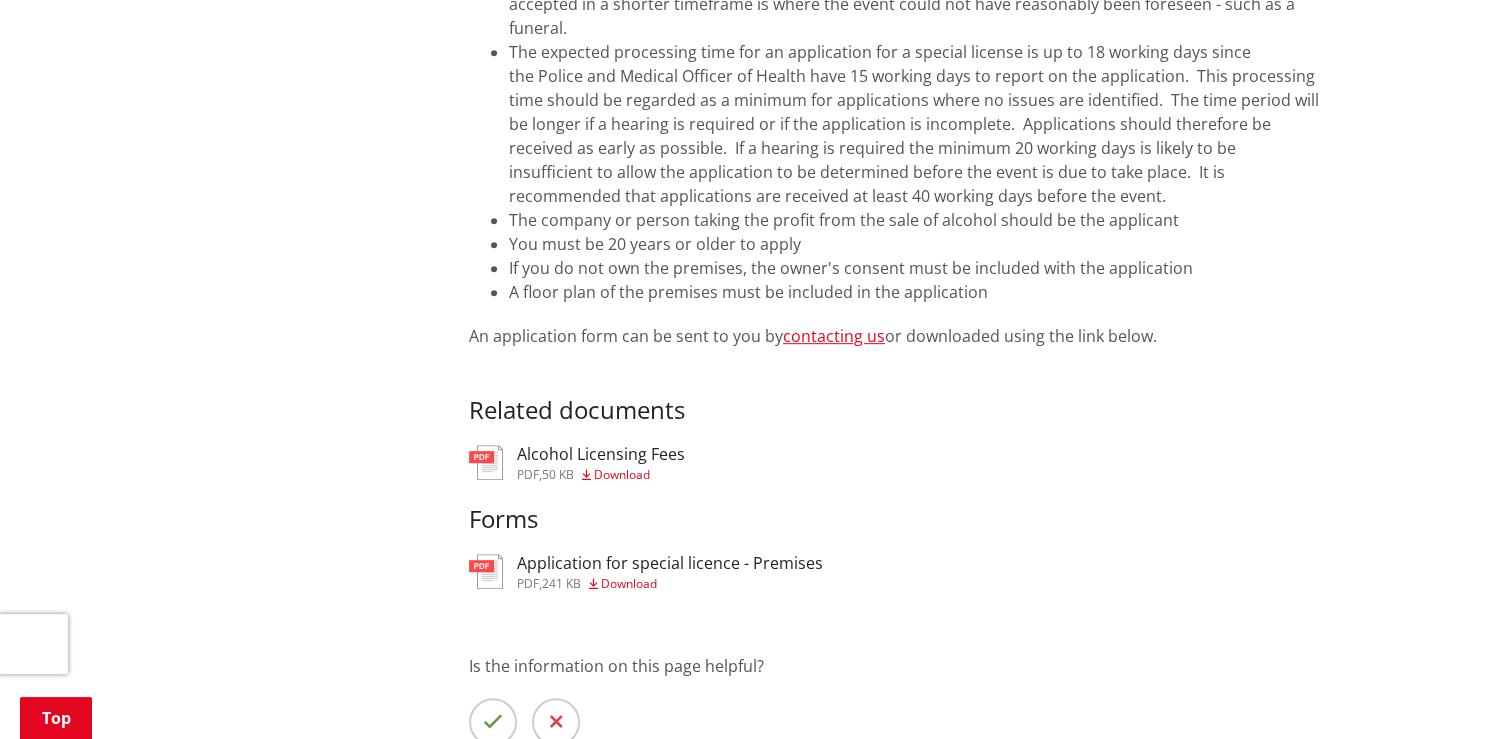 click on "Download" at bounding box center [629, 583] 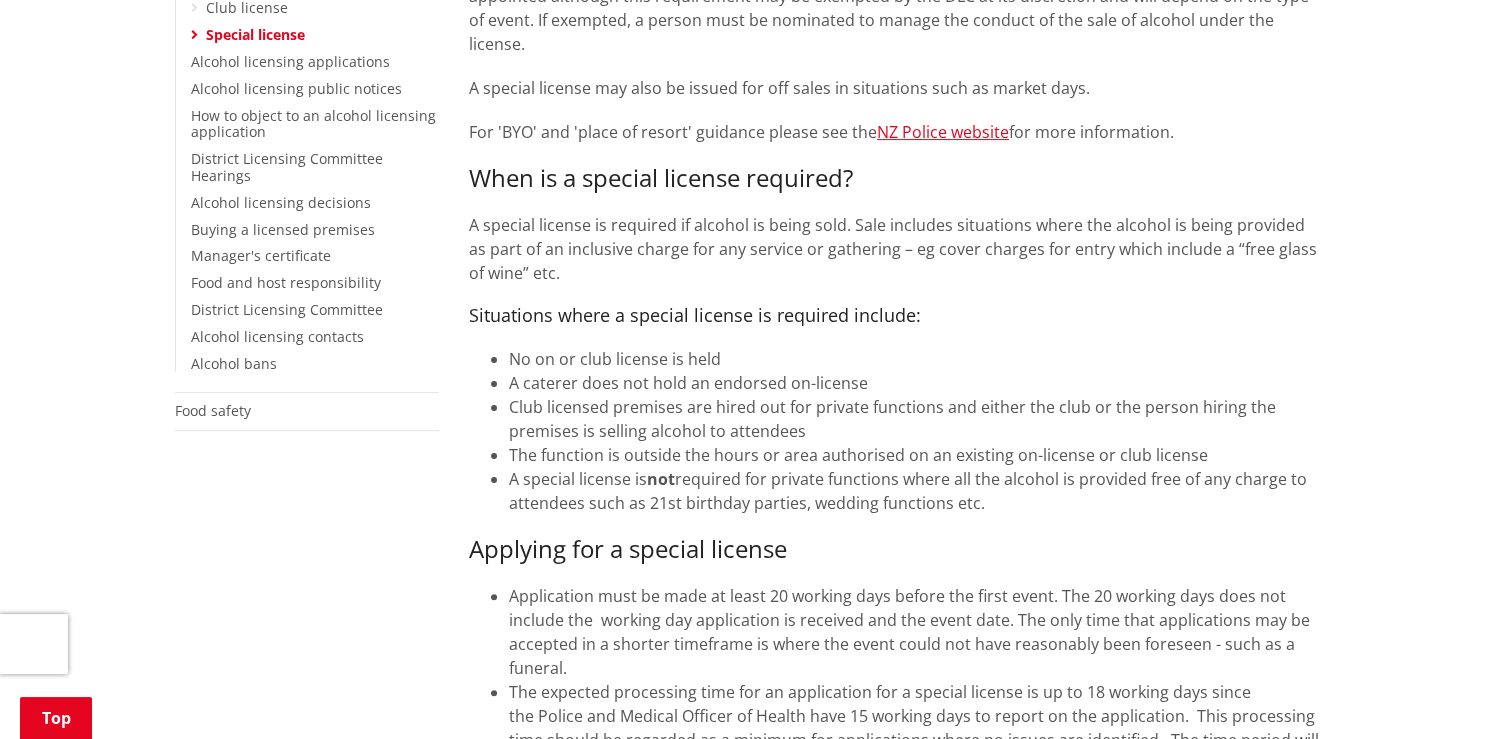 scroll, scrollTop: 525, scrollLeft: 0, axis: vertical 